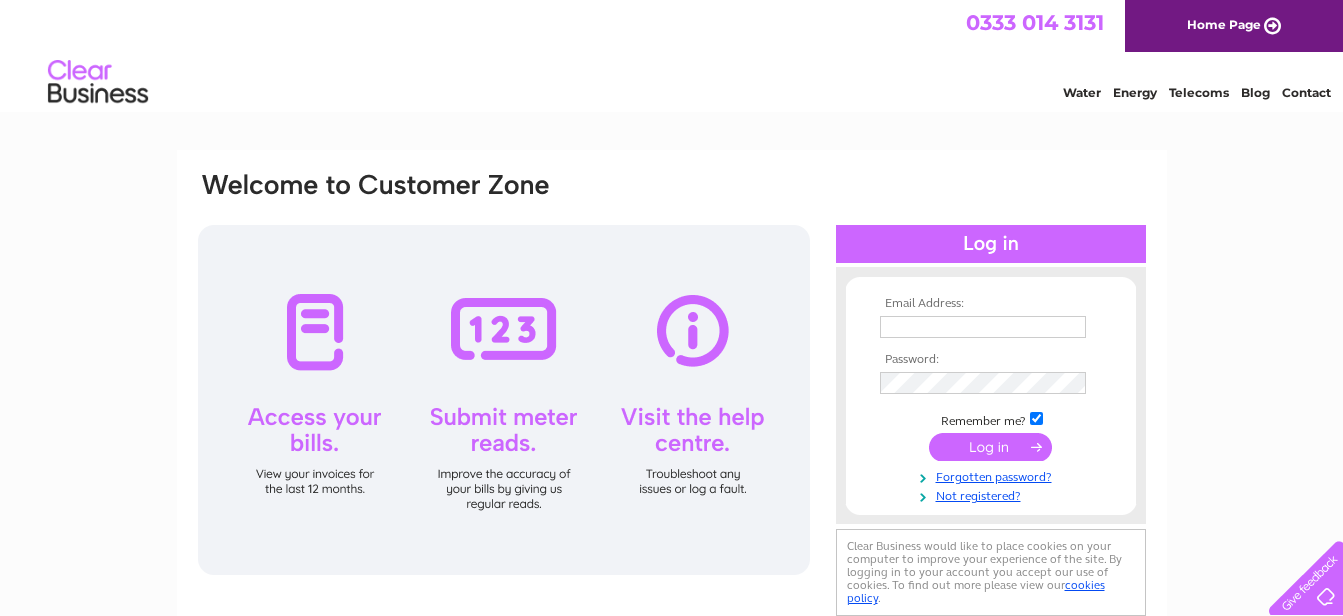 scroll, scrollTop: 0, scrollLeft: 0, axis: both 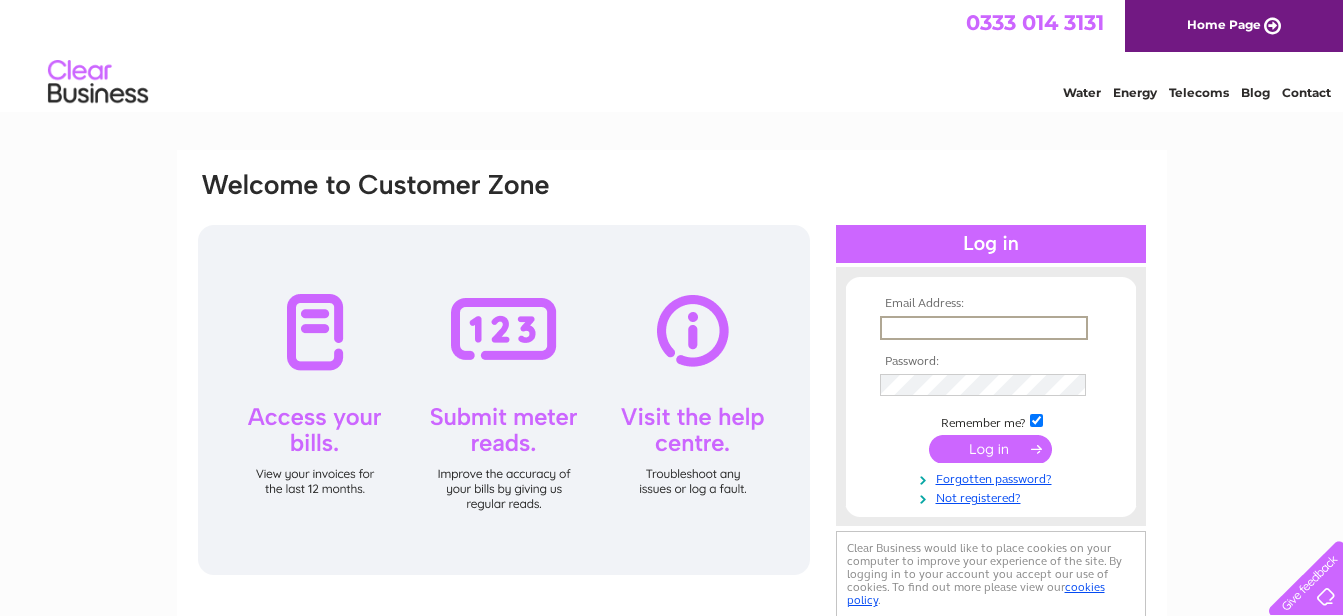 click at bounding box center [984, 328] 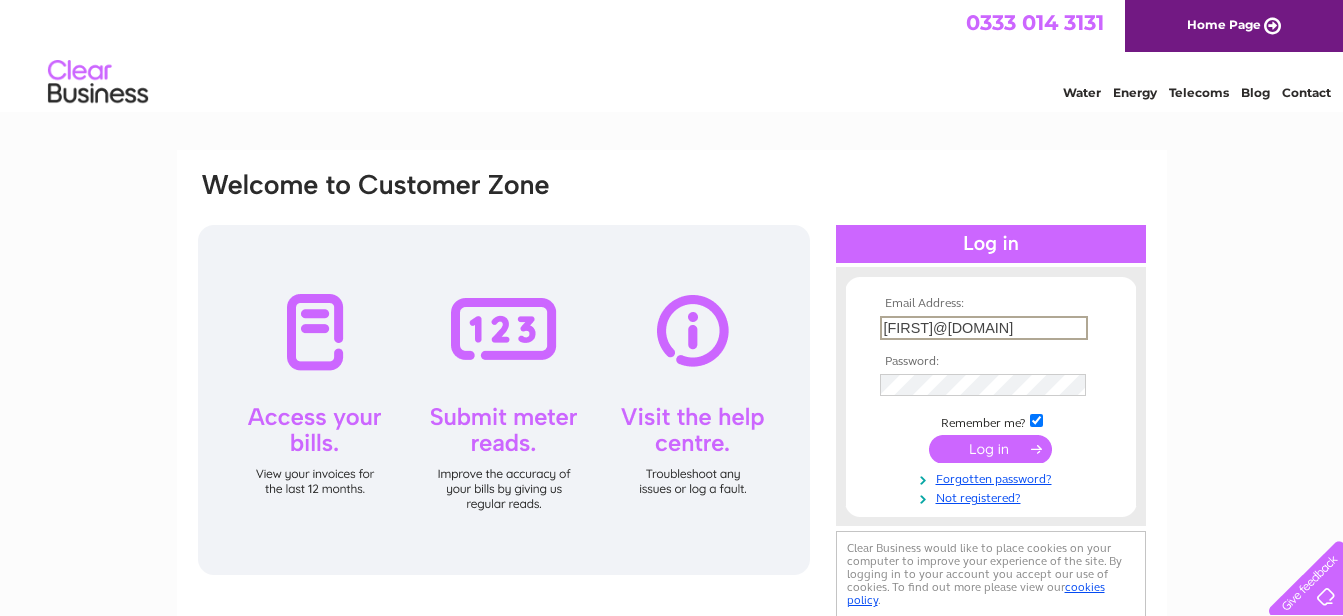 type on "Lewis_Butterell@ajg.com" 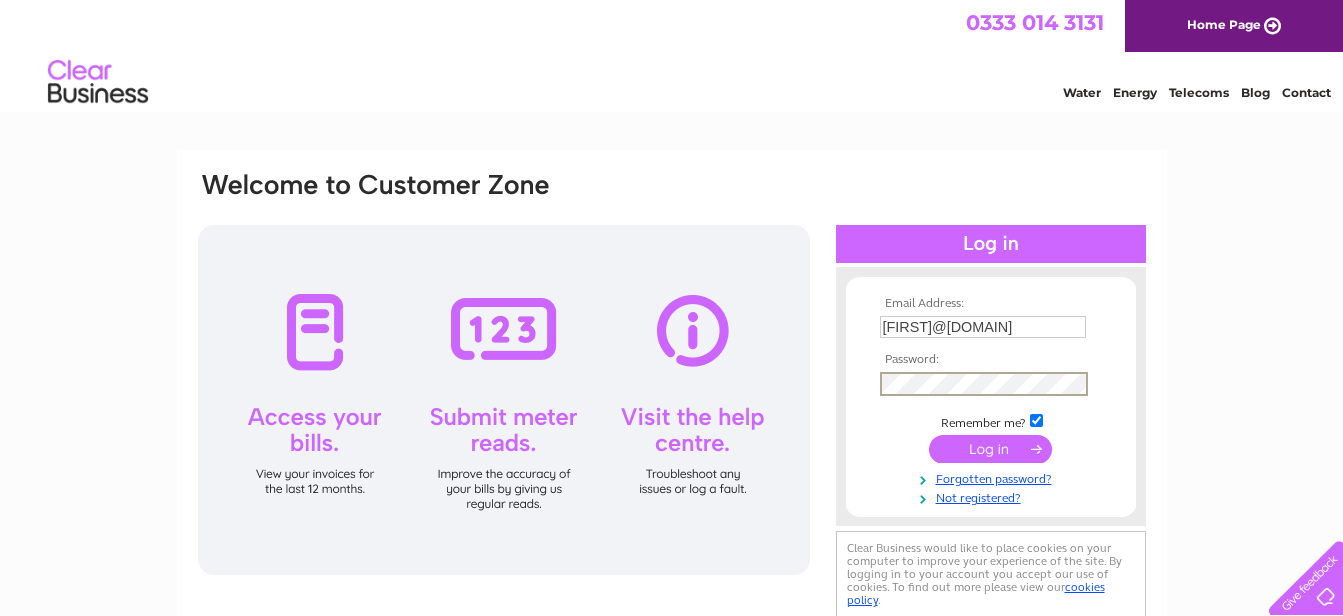 click at bounding box center (990, 449) 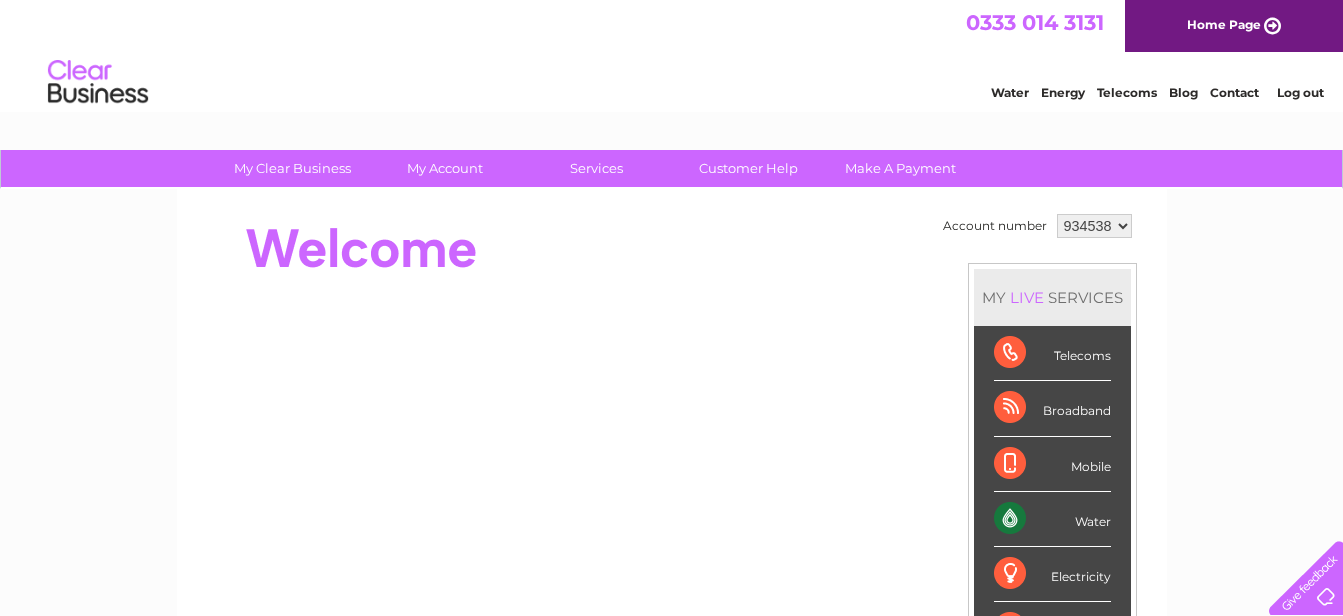 scroll, scrollTop: 0, scrollLeft: 0, axis: both 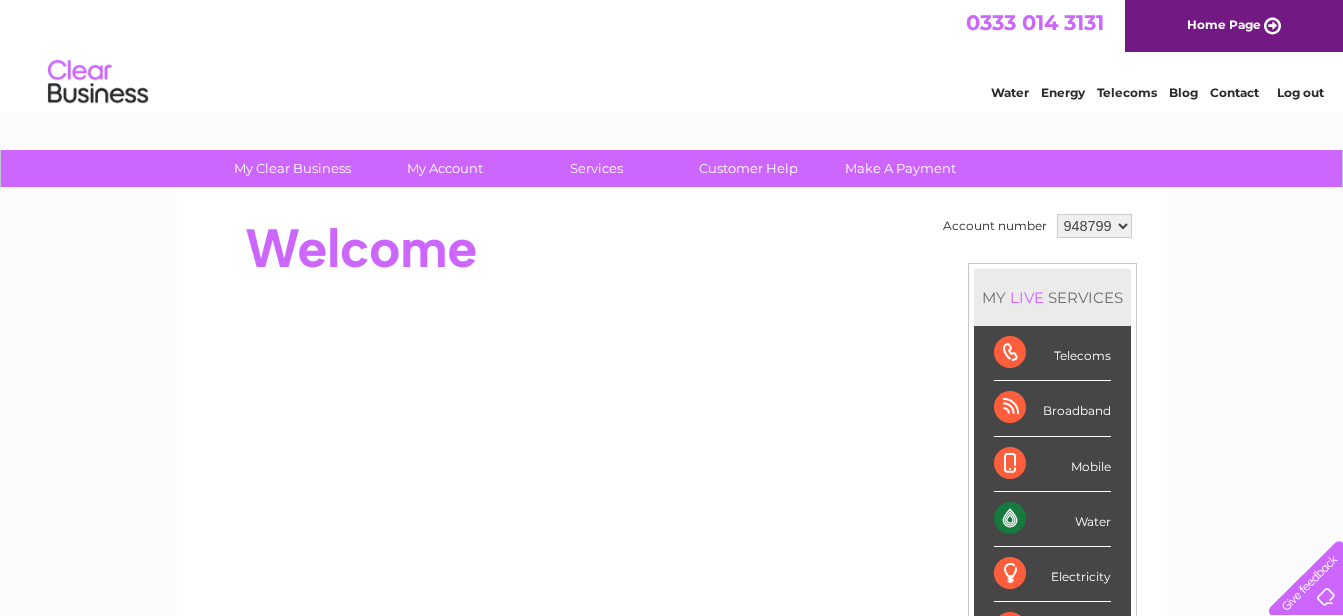 click on "934538
948049
948799
955320" at bounding box center [1094, 226] 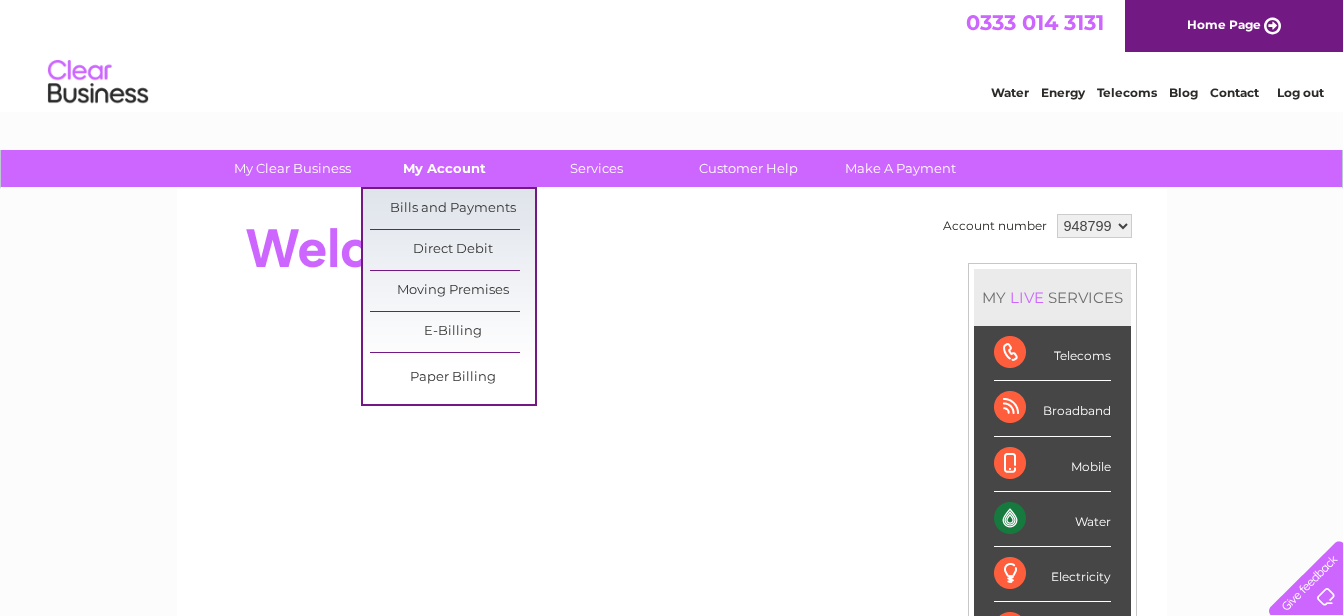 click on "My Account" at bounding box center (444, 168) 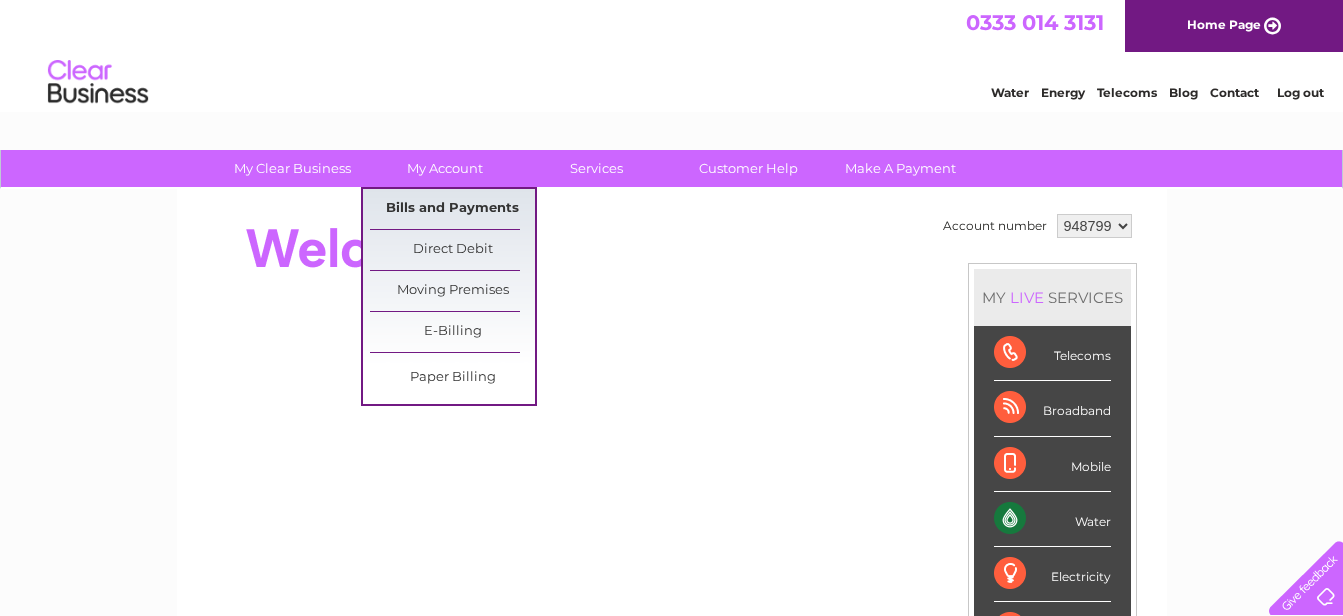 click on "Bills and Payments" at bounding box center [452, 209] 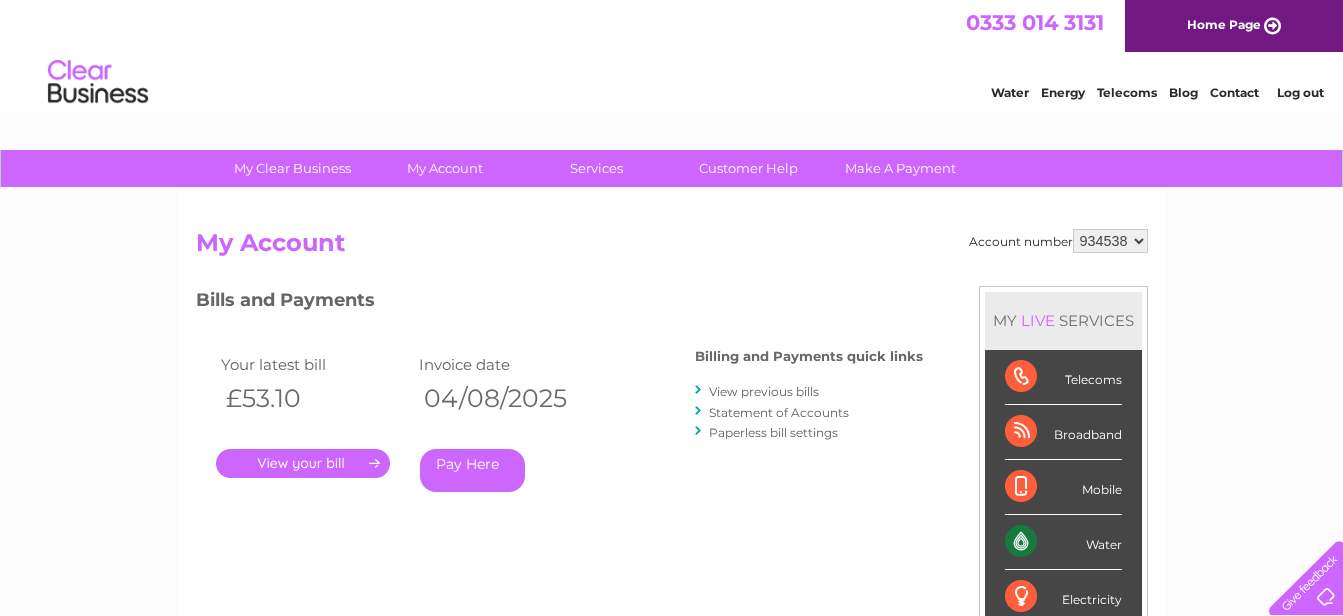 scroll, scrollTop: 0, scrollLeft: 0, axis: both 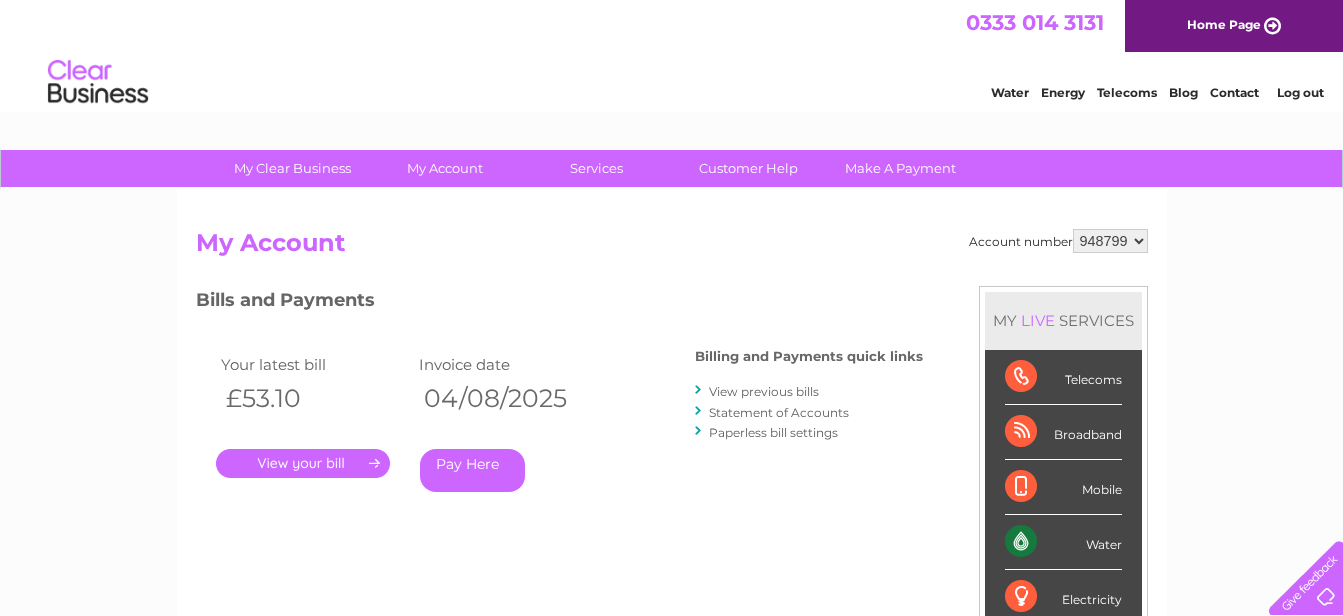 click on "934538
948049
948799
955320" at bounding box center [1110, 241] 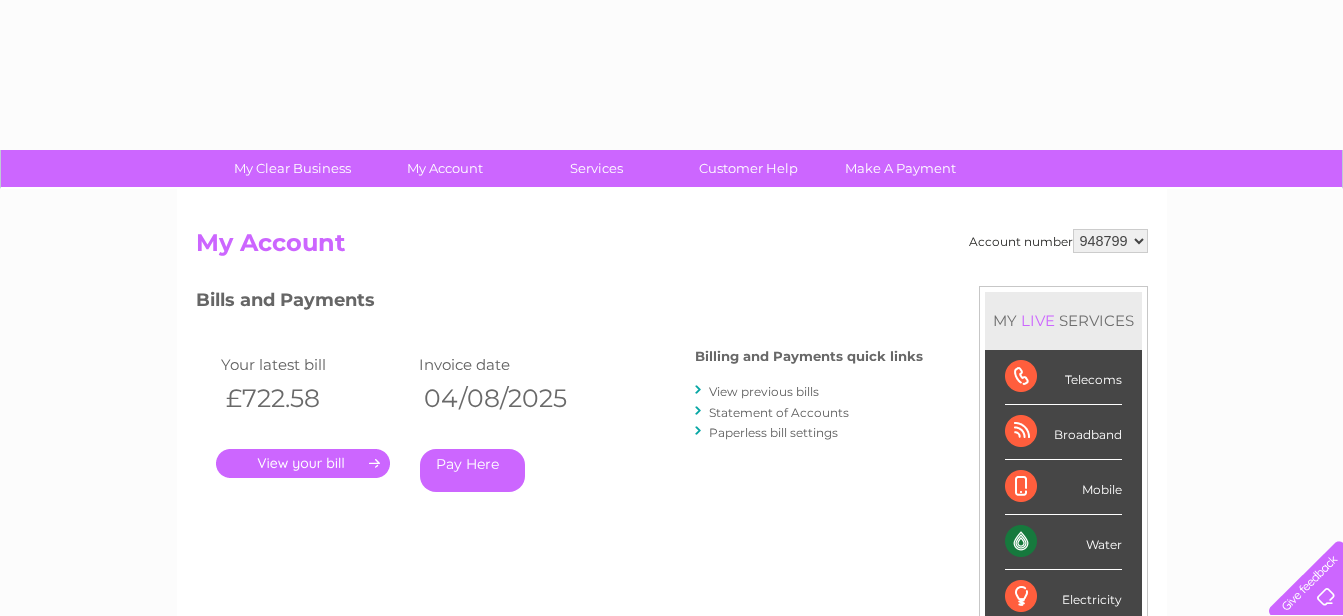 scroll, scrollTop: 0, scrollLeft: 0, axis: both 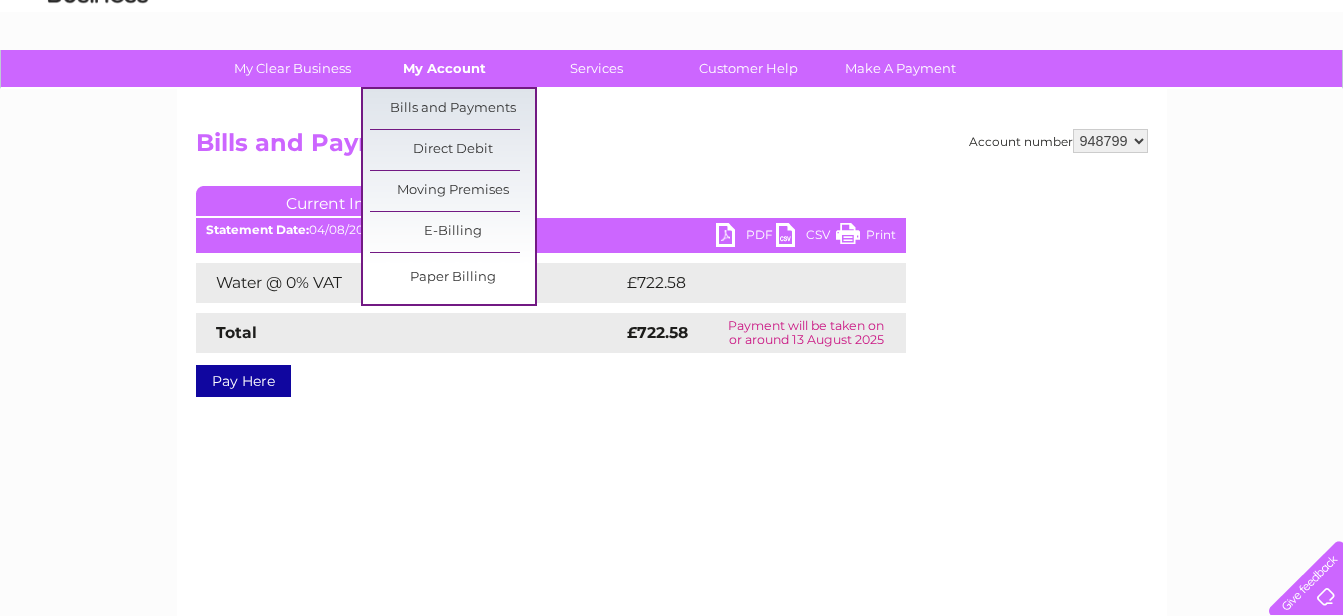 click on "My Account" at bounding box center [444, 68] 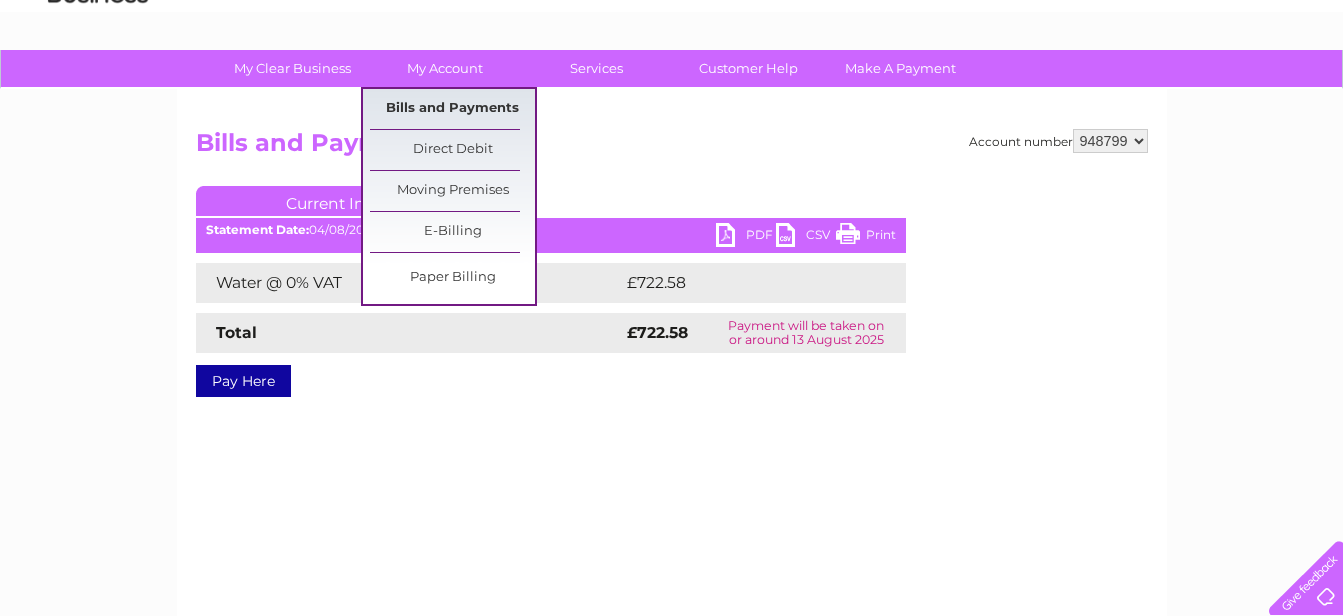 click on "Bills and Payments" at bounding box center [452, 109] 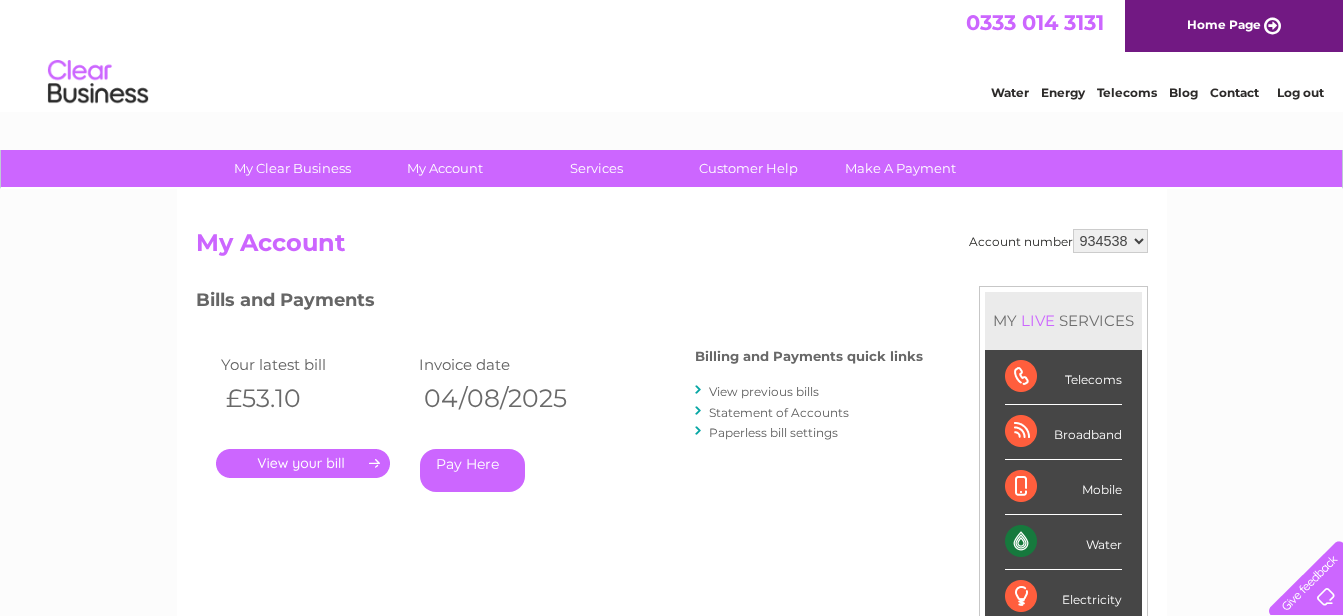scroll, scrollTop: 0, scrollLeft: 0, axis: both 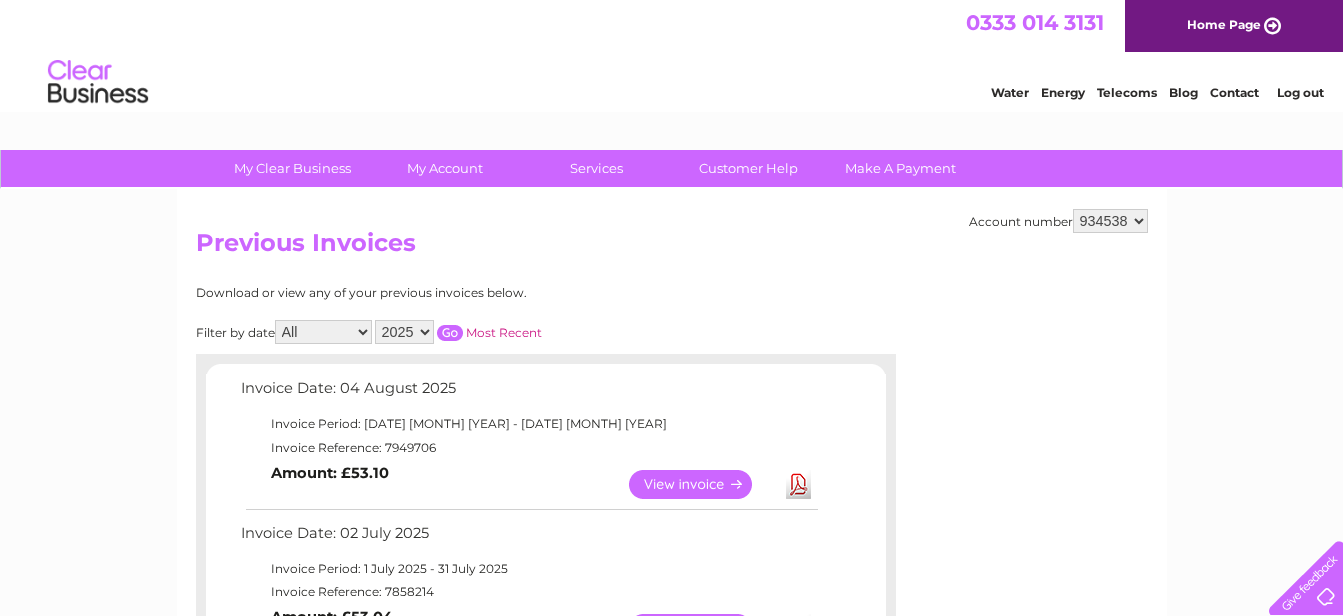 click on "934538
948049
948799
955320" at bounding box center (1110, 221) 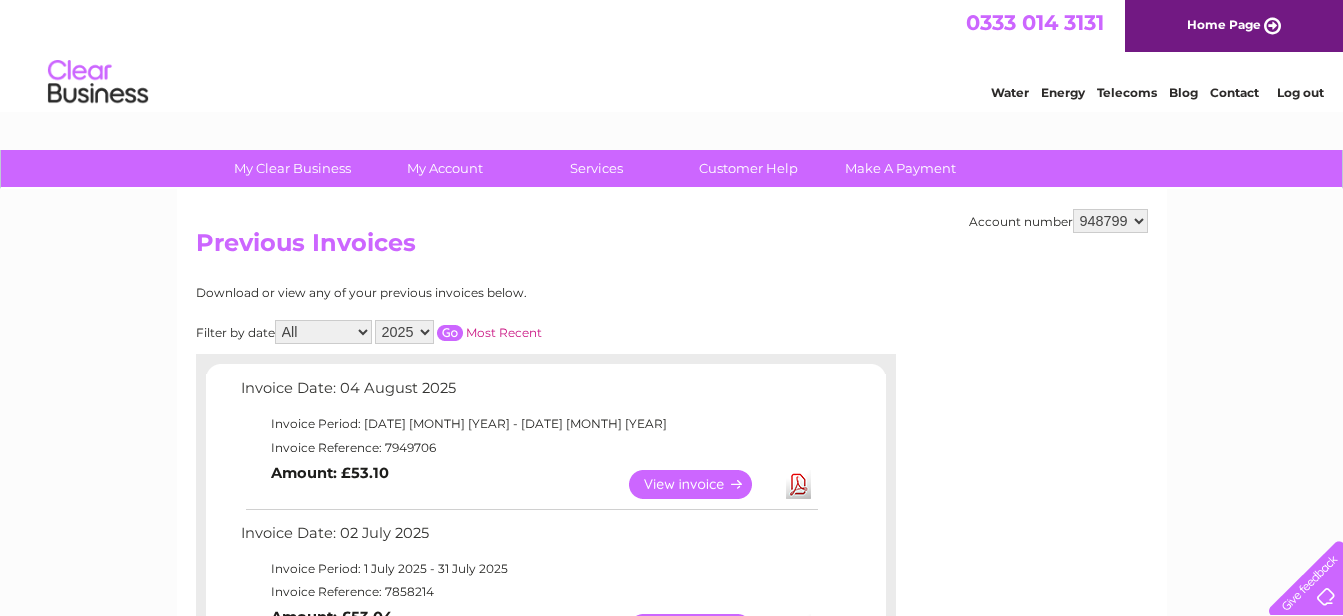 click on "934538
948049
948799
955320" at bounding box center (1110, 221) 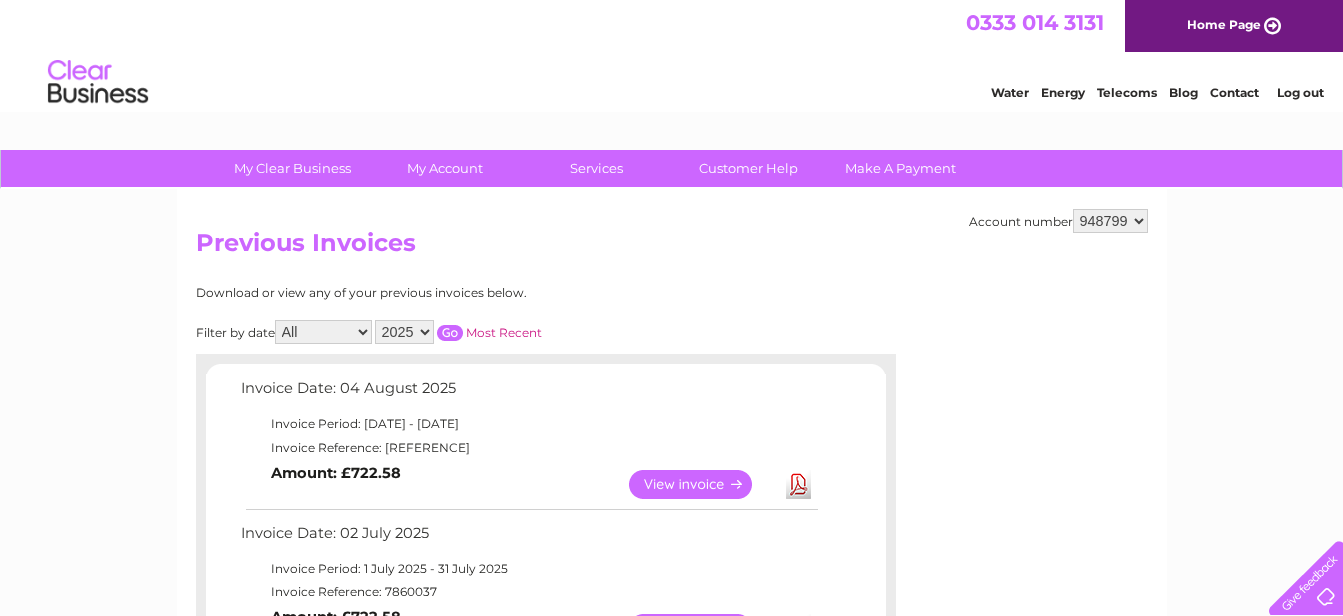 scroll, scrollTop: 0, scrollLeft: 0, axis: both 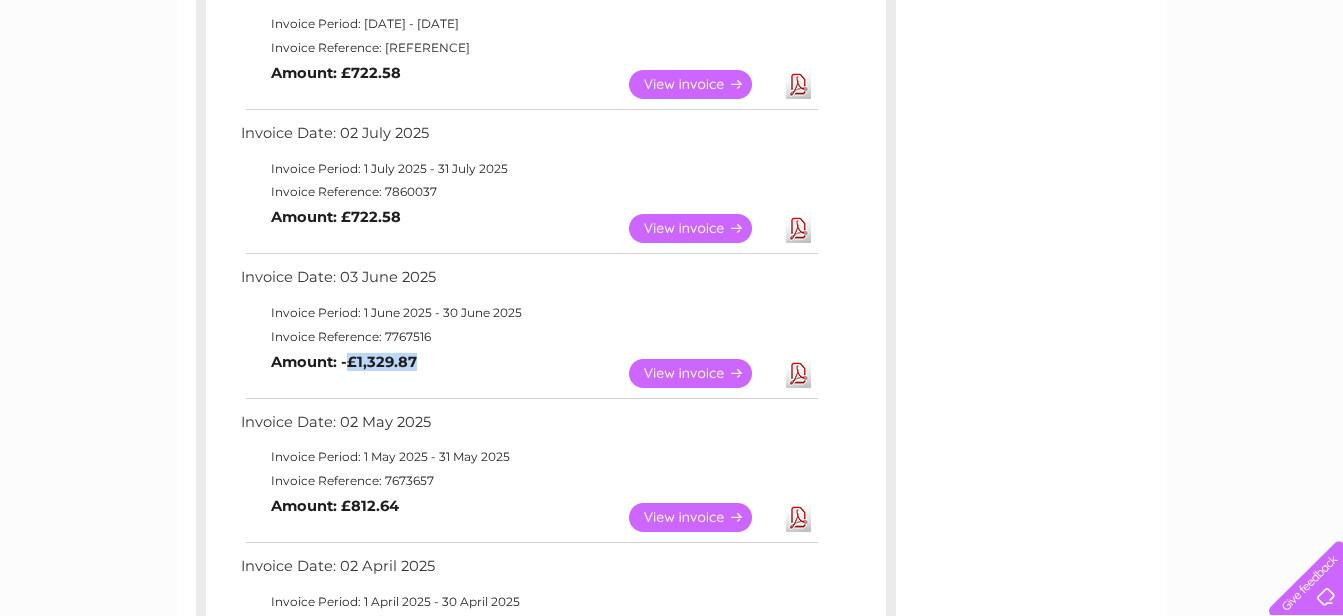 drag, startPoint x: 345, startPoint y: 363, endPoint x: 418, endPoint y: 364, distance: 73.00685 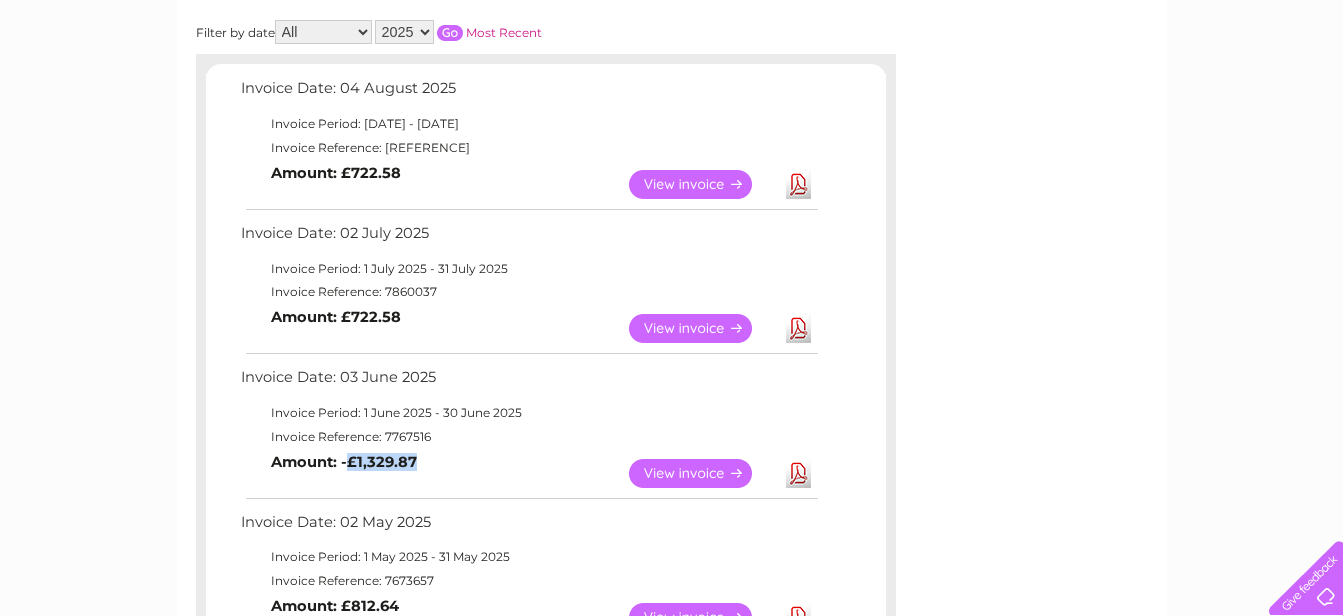 click on "View
Download
Amount: -£1,329.87" at bounding box center [528, 473] 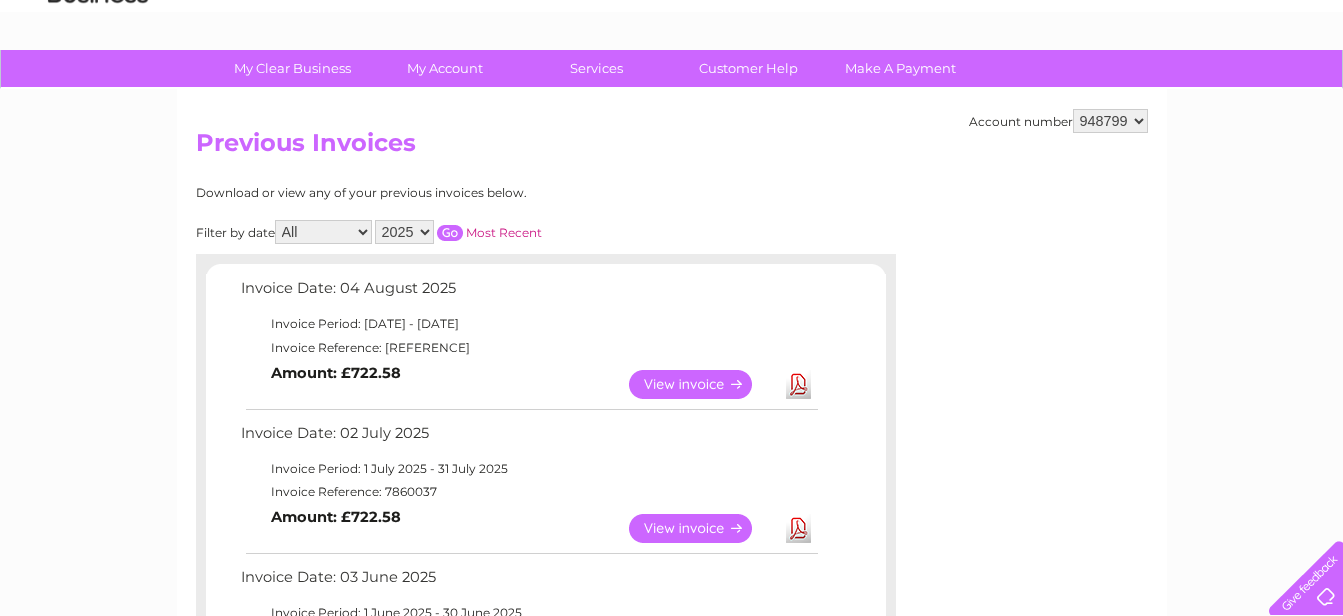 scroll, scrollTop: 0, scrollLeft: 0, axis: both 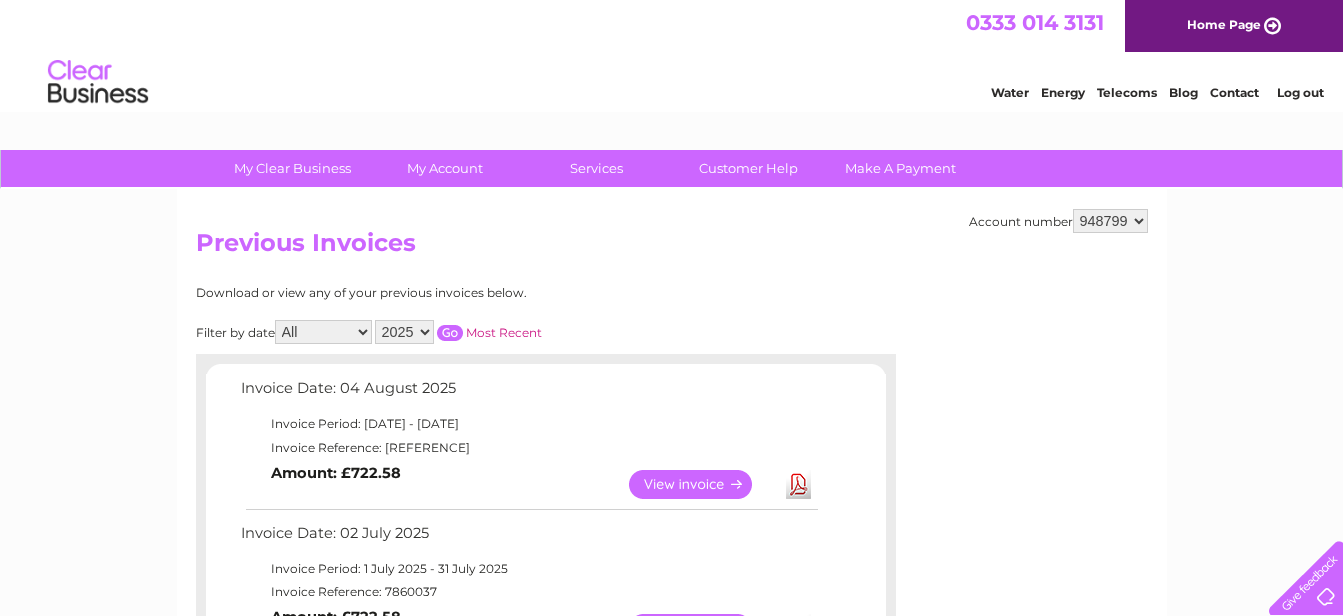click on "Previous Invoices" at bounding box center (672, 248) 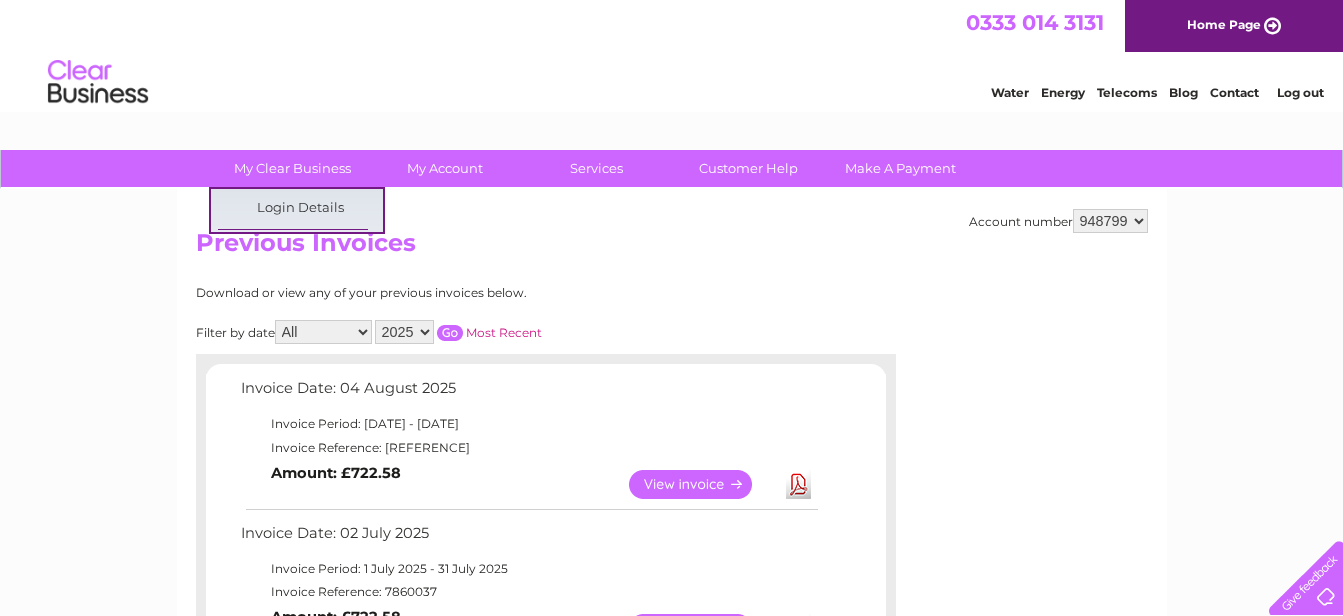 click on "Previous Invoices" at bounding box center (672, 248) 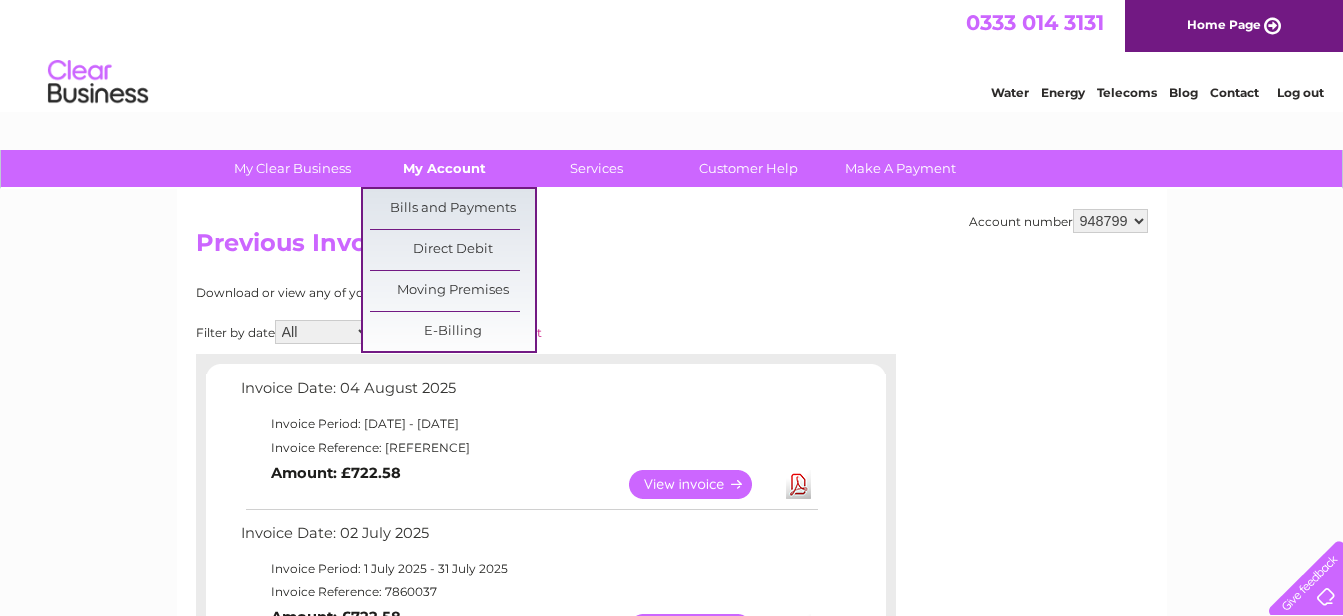 click on "My Account" at bounding box center (444, 168) 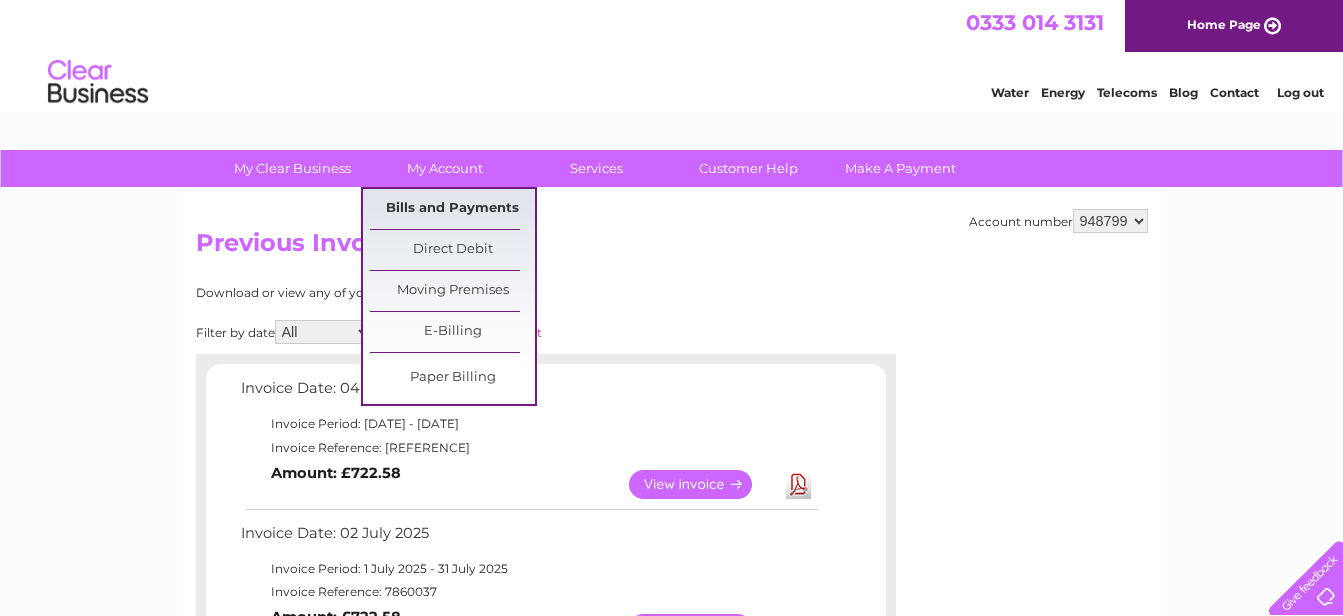 click on "Bills and Payments" at bounding box center (452, 209) 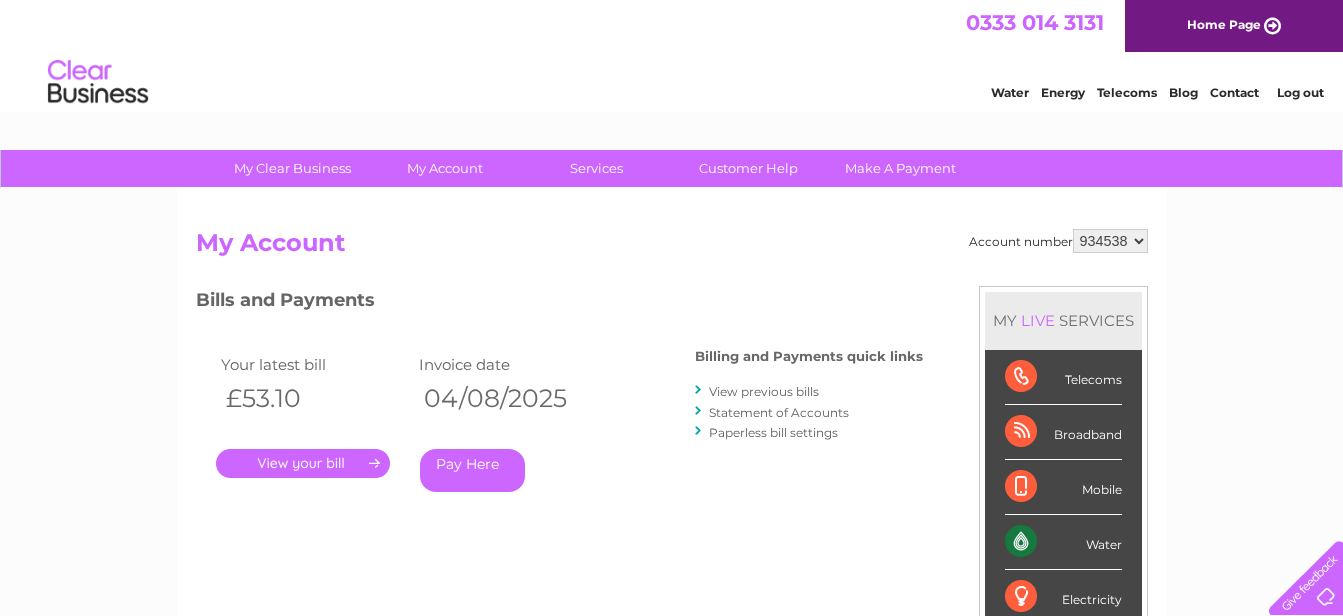 scroll, scrollTop: 0, scrollLeft: 0, axis: both 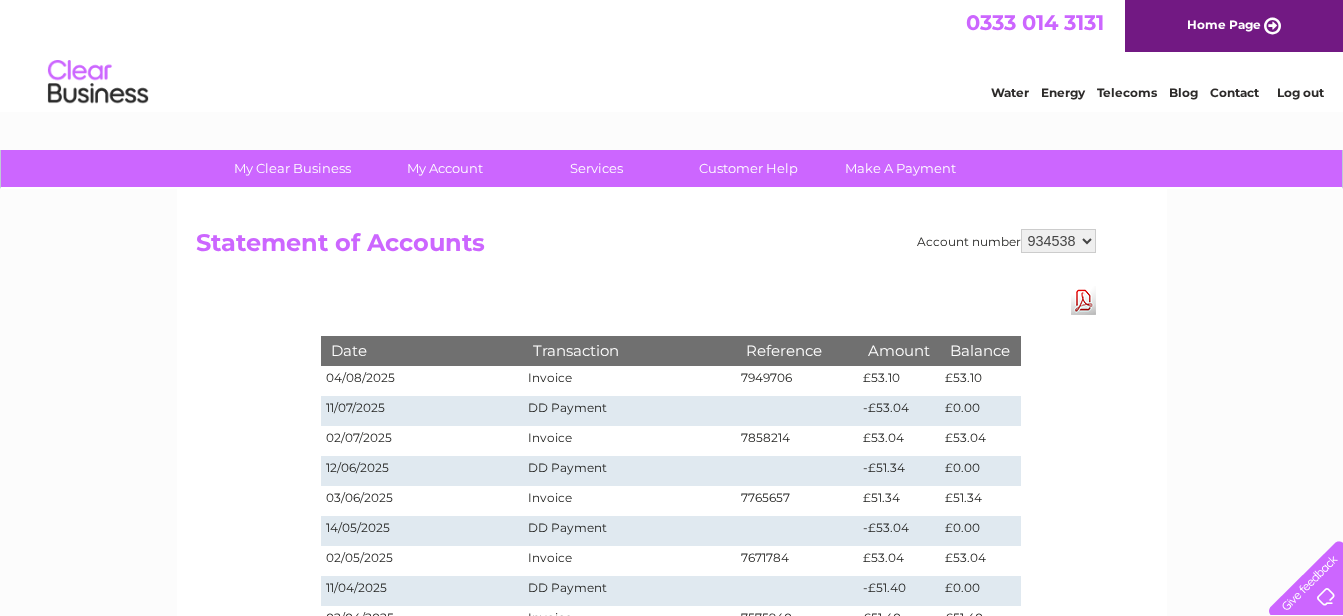 click on "934538
948049
948799
955320" at bounding box center [1058, 241] 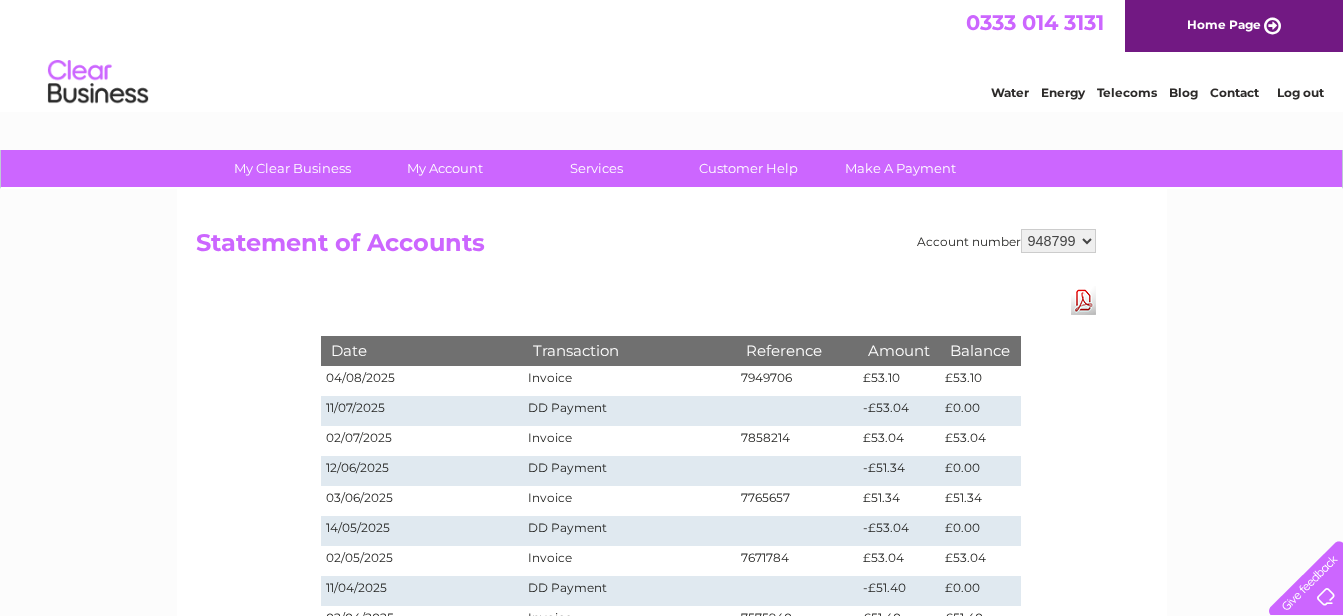click on "934538
948049
948799
955320" at bounding box center [1058, 241] 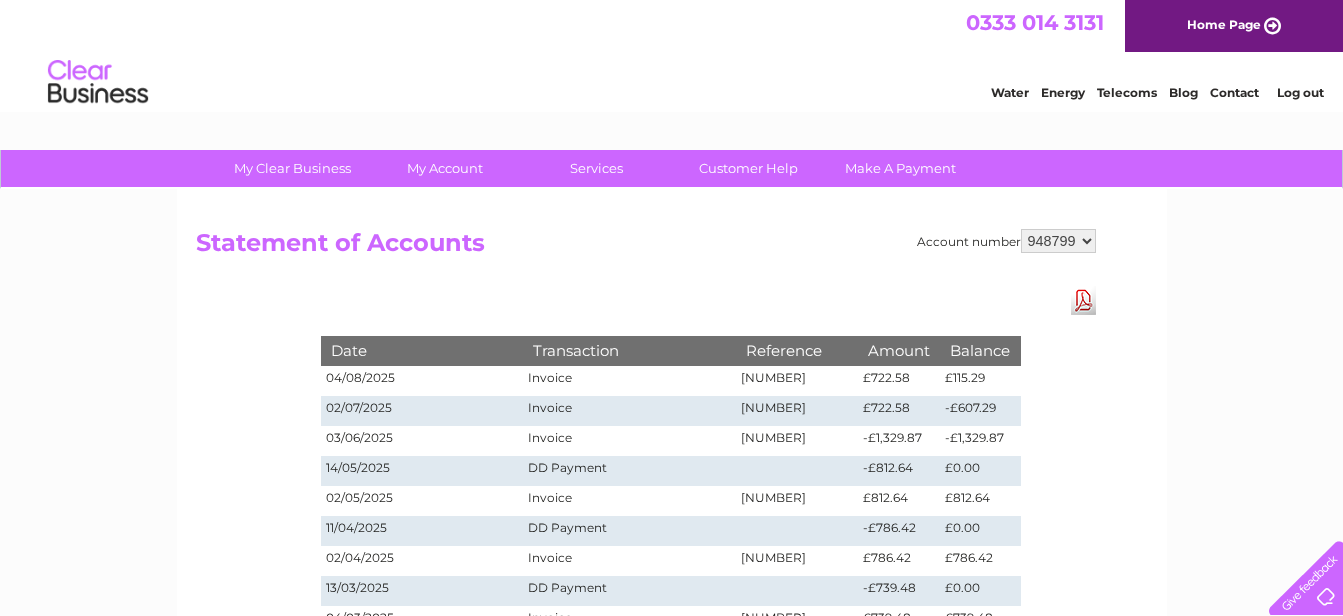 scroll, scrollTop: 100, scrollLeft: 0, axis: vertical 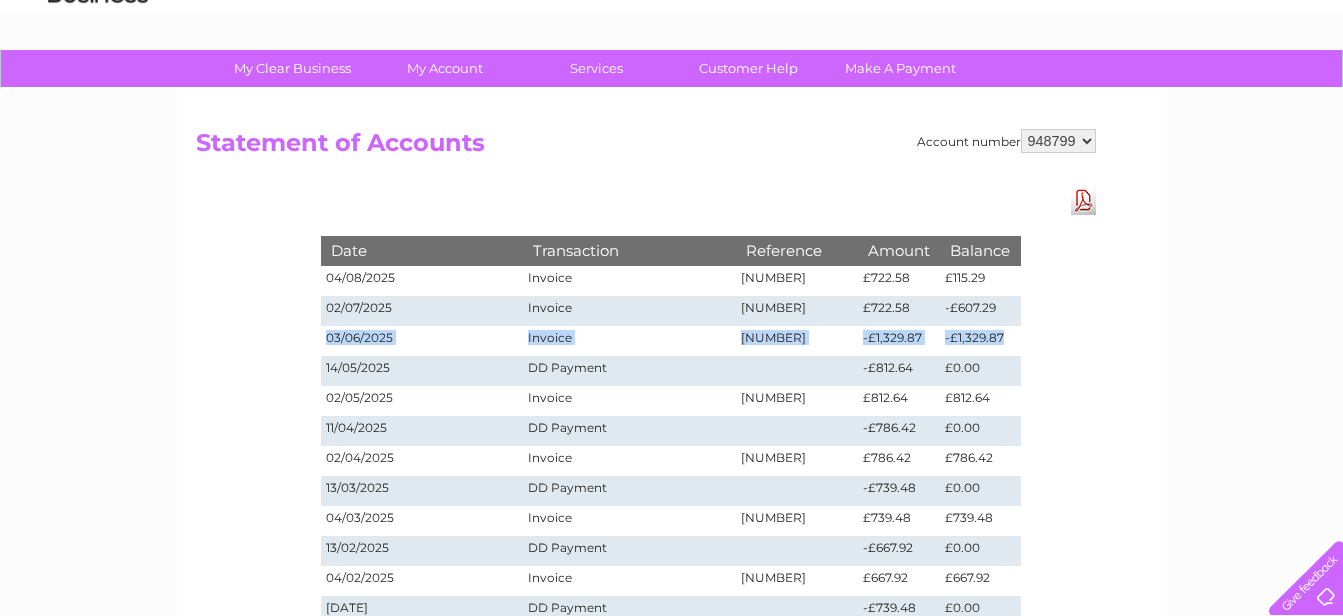 drag, startPoint x: 327, startPoint y: 339, endPoint x: 1014, endPoint y: 341, distance: 687.0029 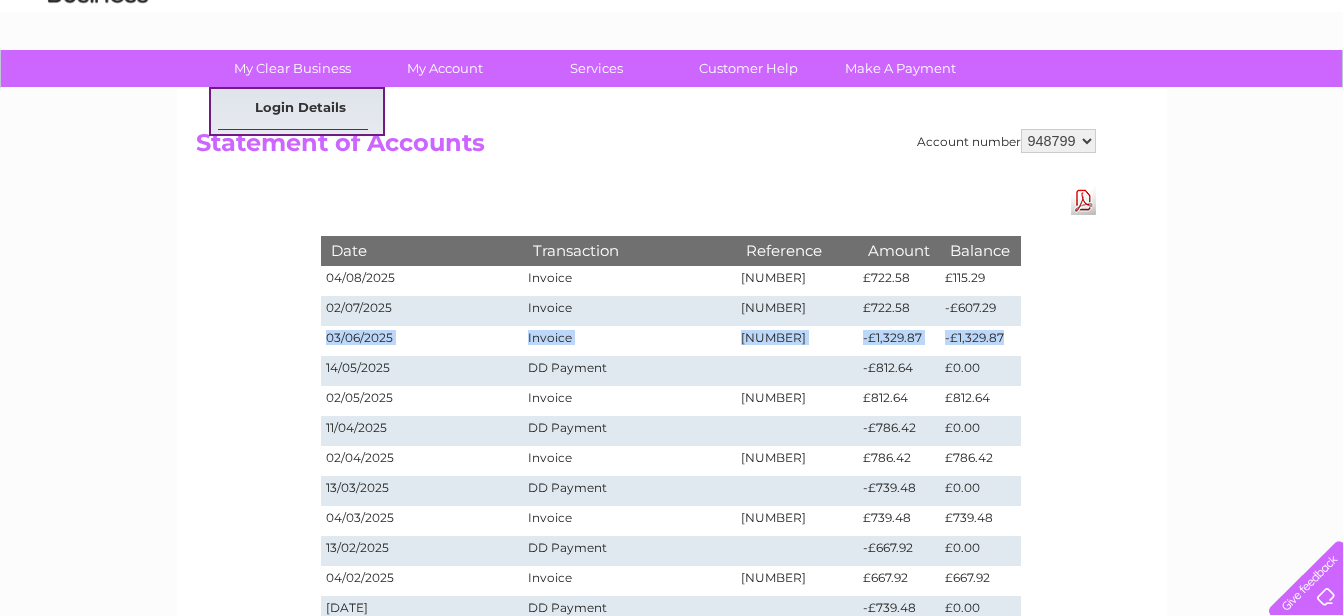 scroll, scrollTop: 0, scrollLeft: 0, axis: both 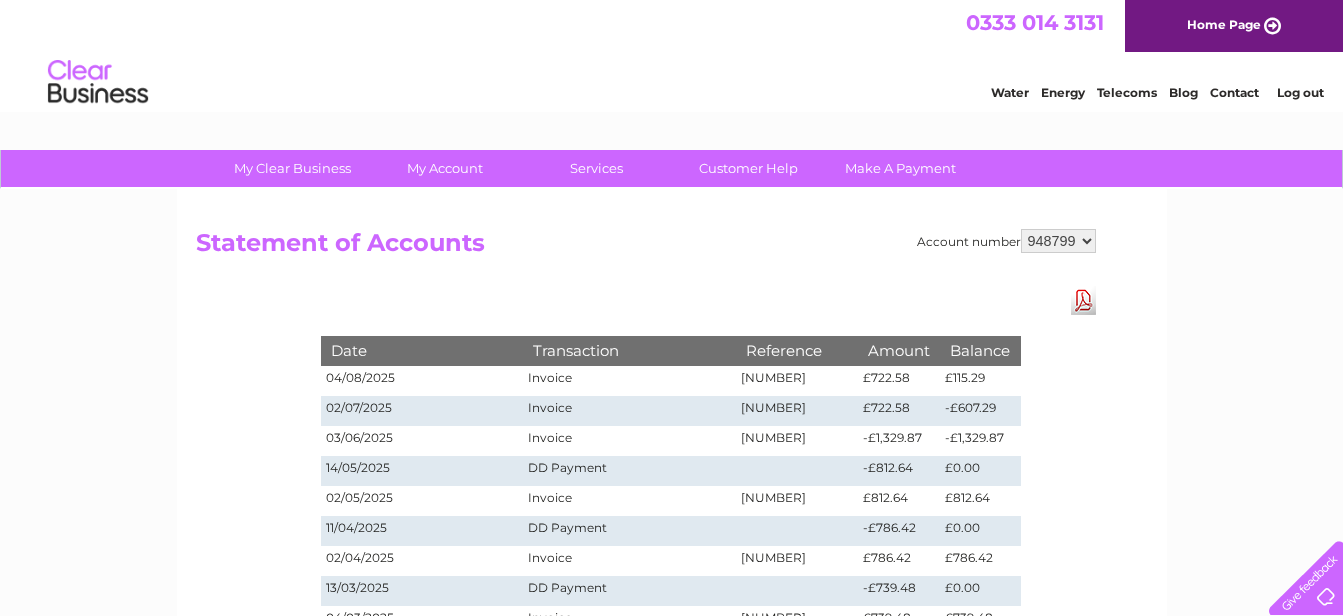 click on "£115.29" at bounding box center [980, 381] 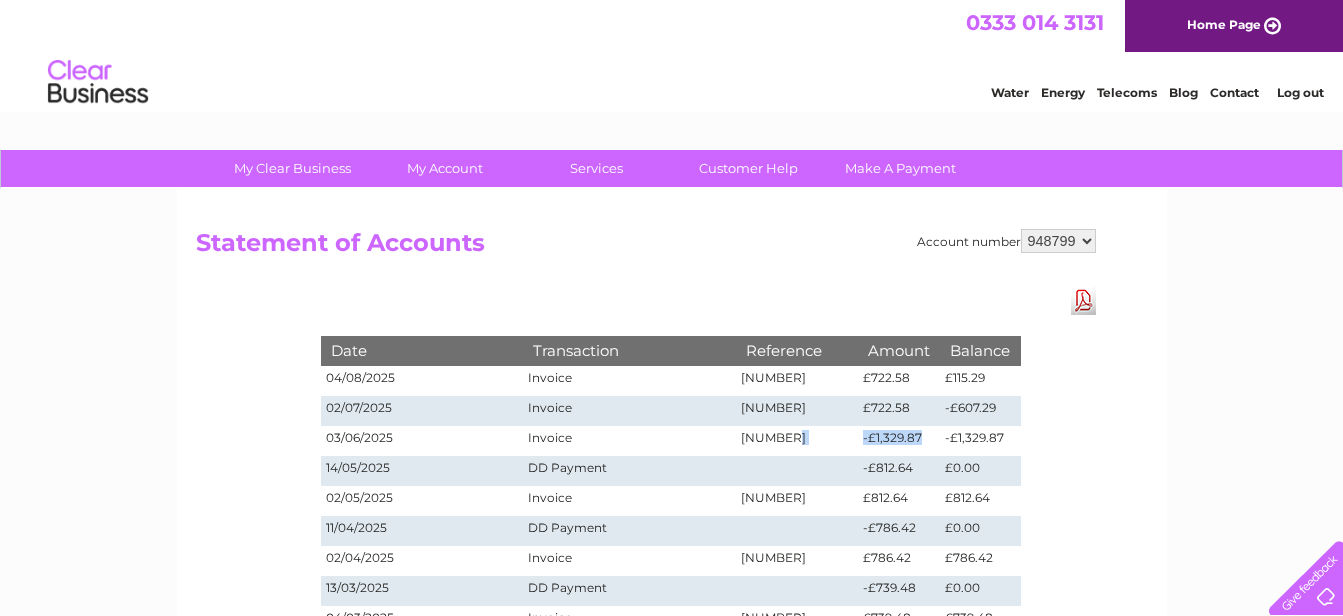 drag, startPoint x: 929, startPoint y: 434, endPoint x: 855, endPoint y: 433, distance: 74.00676 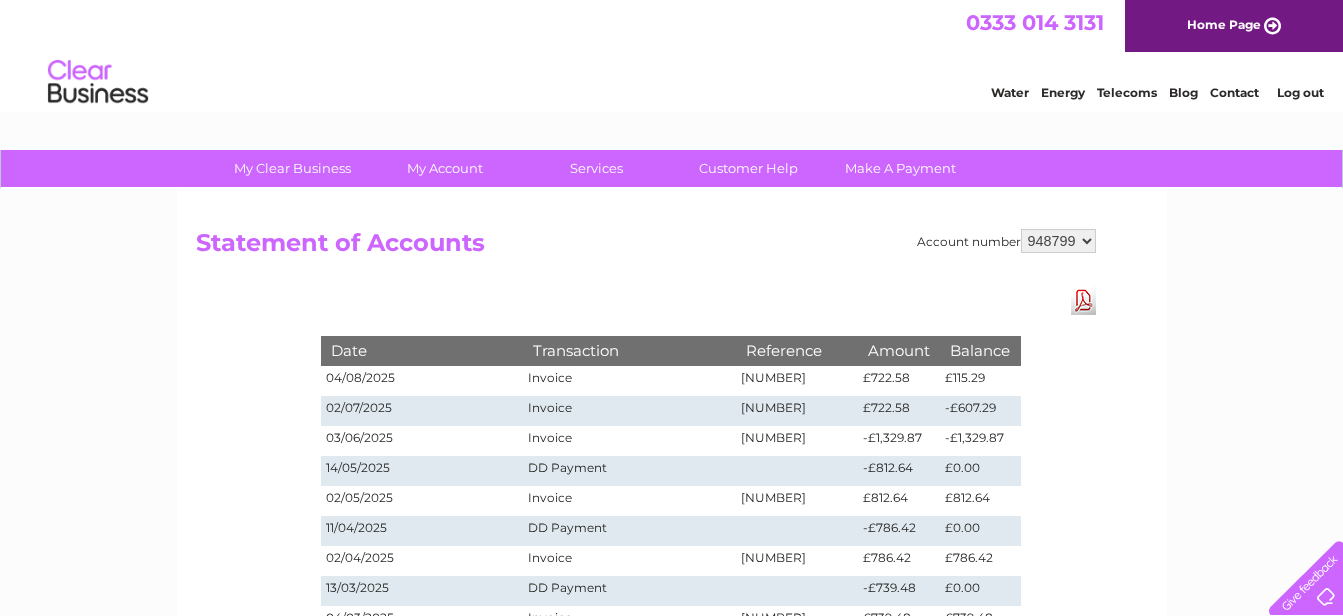drag, startPoint x: 855, startPoint y: 433, endPoint x: 1036, endPoint y: 412, distance: 182.21416 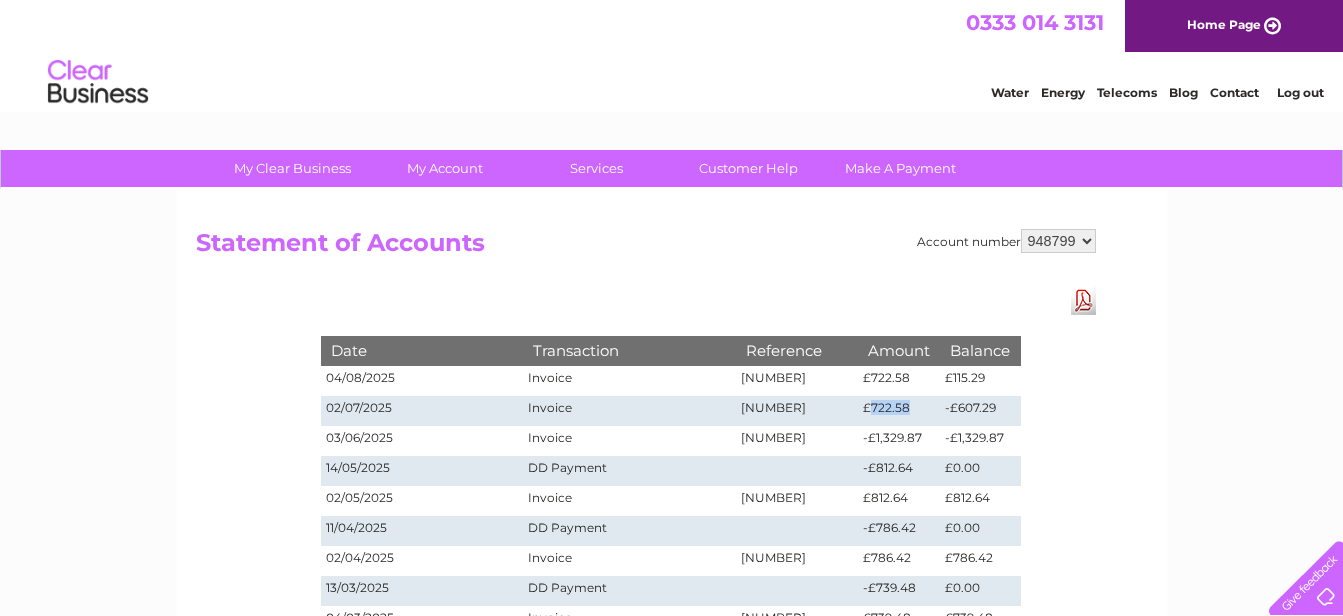 drag, startPoint x: 906, startPoint y: 410, endPoint x: 867, endPoint y: 406, distance: 39.20459 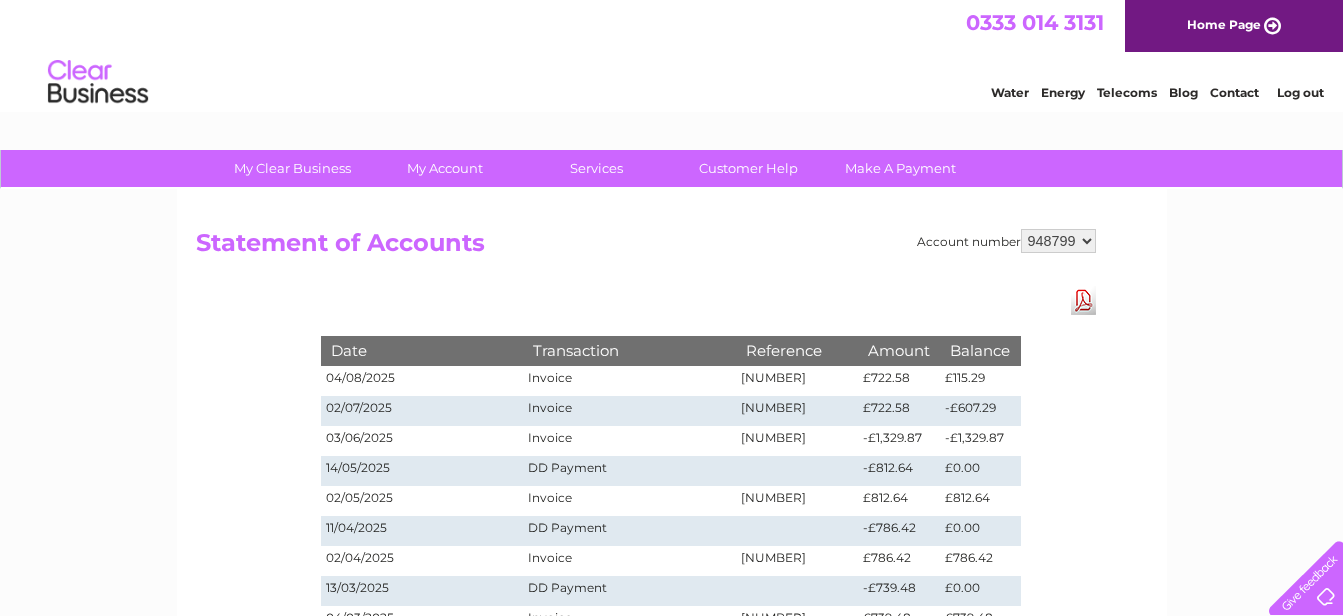 click on "Account number    [NUMBER]
[NUMBER]
[NUMBER]
[NUMBER]
Statement of Accounts
Download Pdf
Date
Transaction
Reference
Amount
Balance
[DATE]
Invoice
[NUMBER]
[AMOUNT]
[AMOUNT]
[DATE]
Invoice
[NUMBER]
[AMOUNT]
[AMOUNT]
1" at bounding box center (672, 603) 